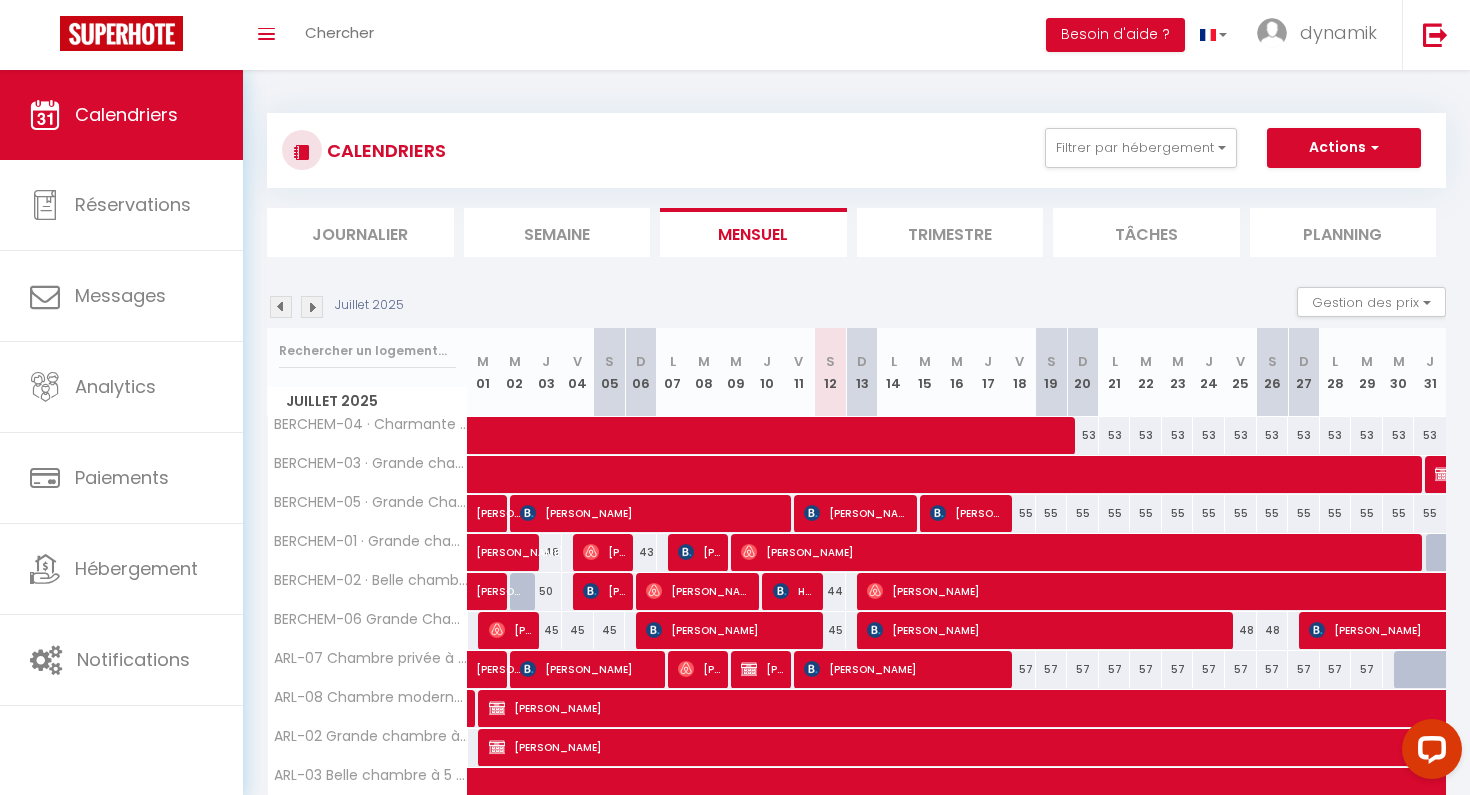 scroll, scrollTop: 0, scrollLeft: 0, axis: both 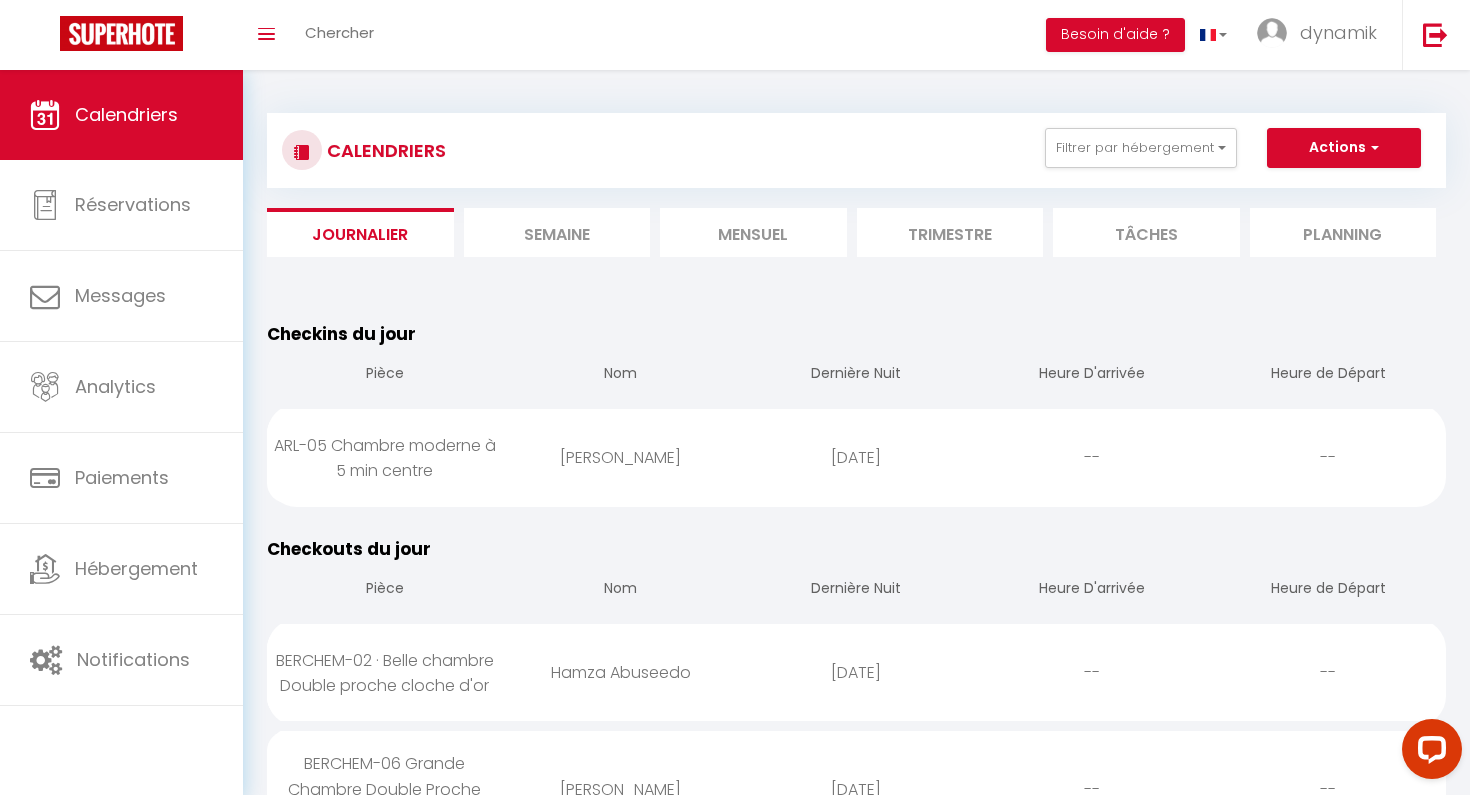 click on "[PERSON_NAME]" at bounding box center [621, 457] 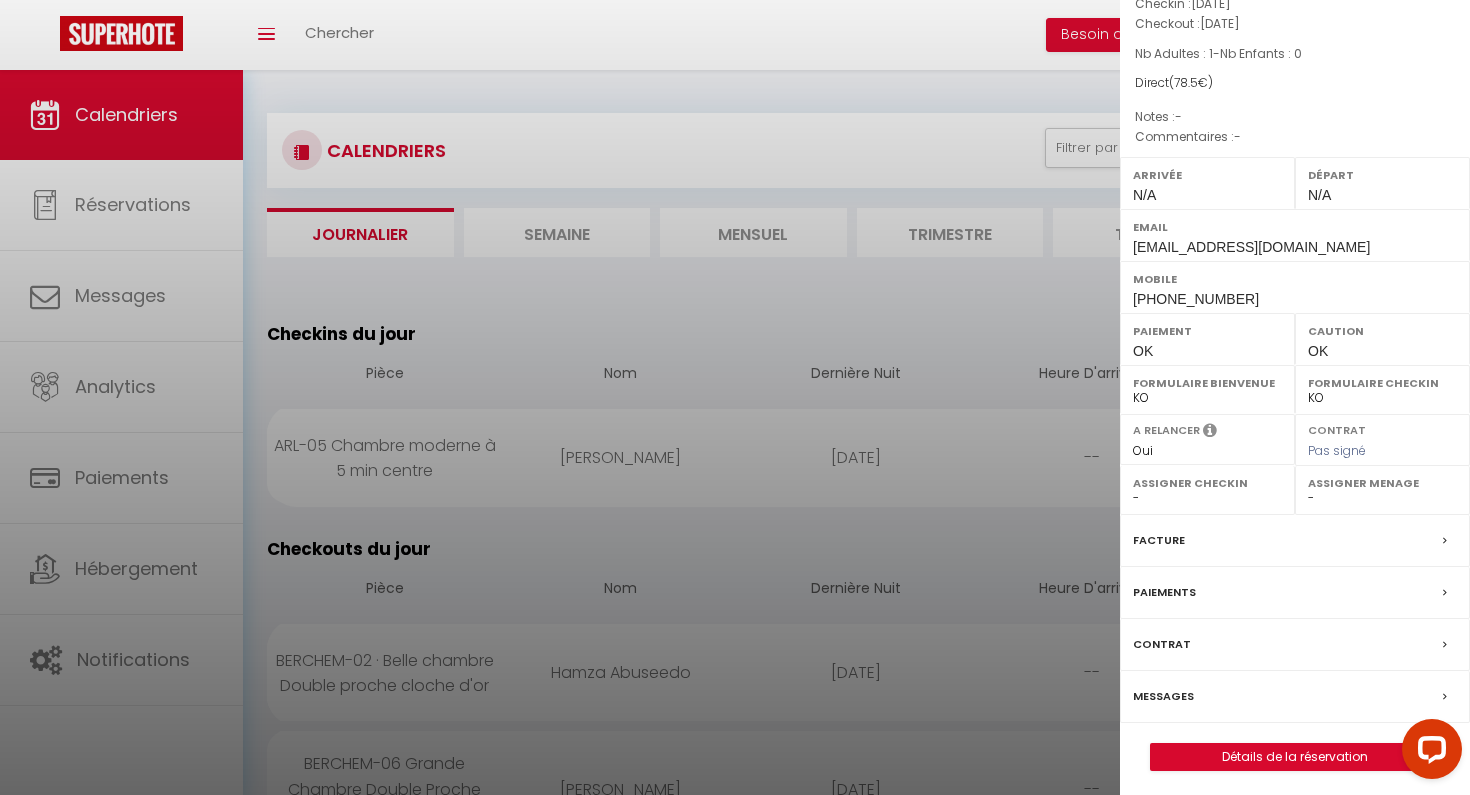 scroll, scrollTop: 153, scrollLeft: 0, axis: vertical 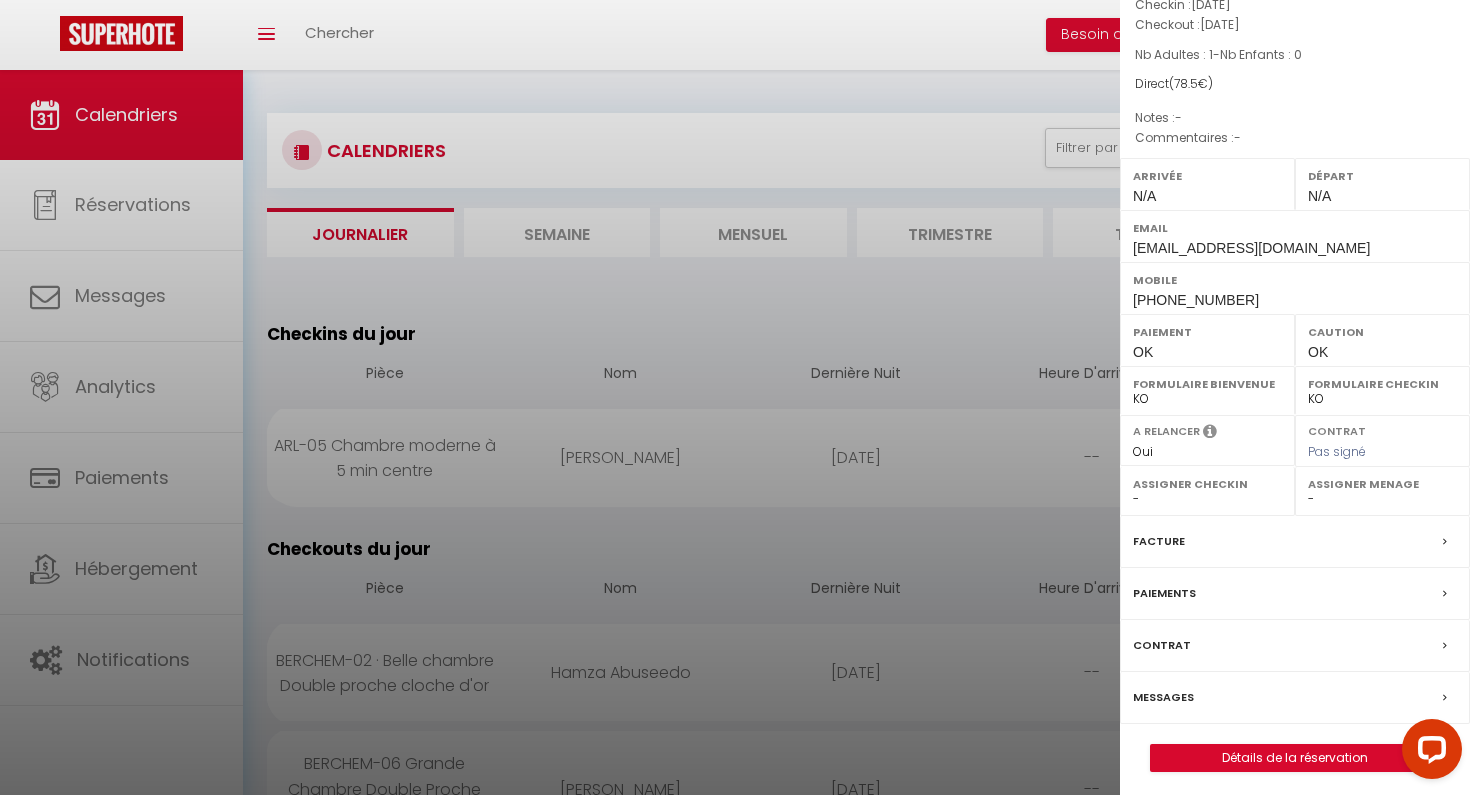 click on "Détails de la réservation" at bounding box center (1295, 758) 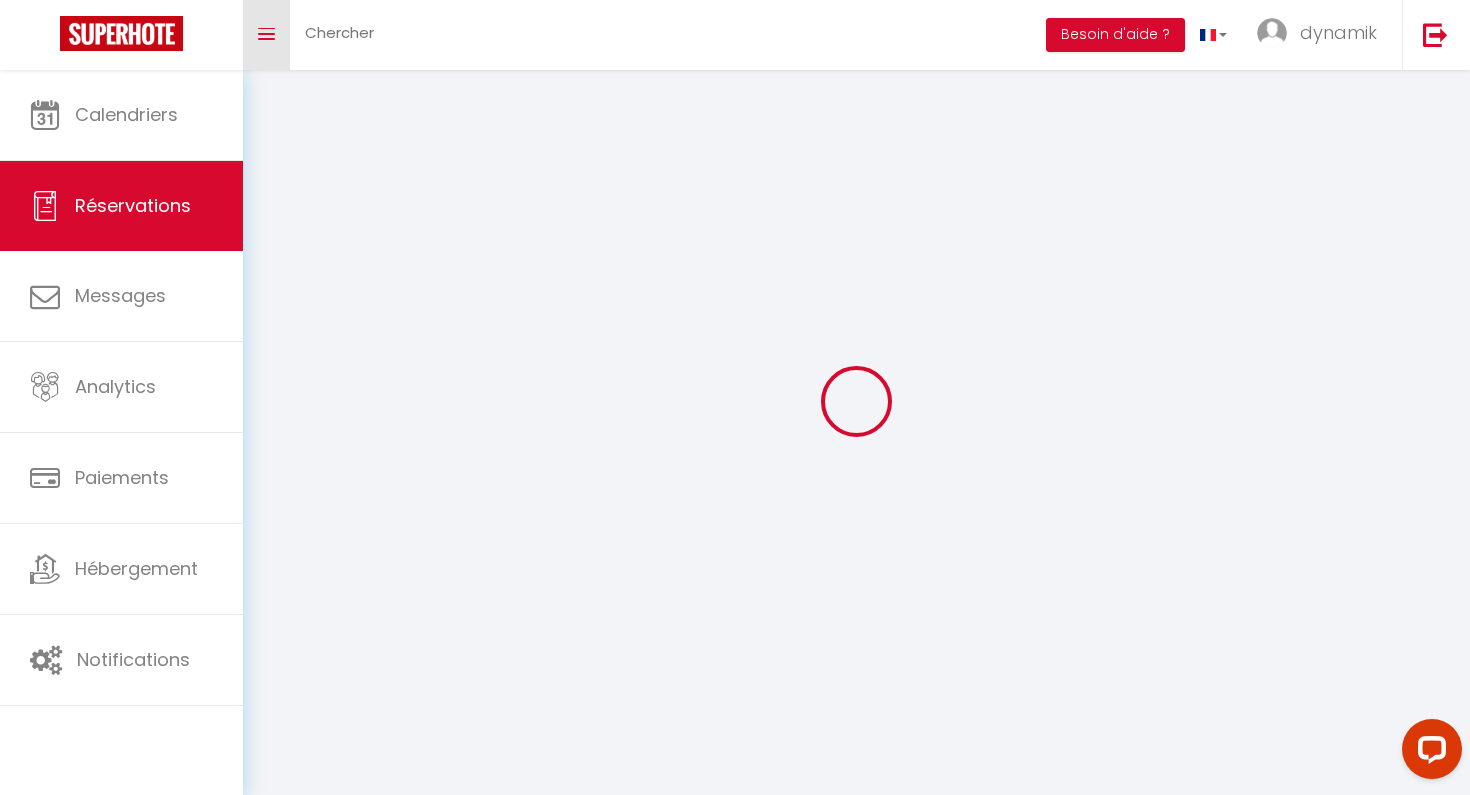 type on "Lilia" 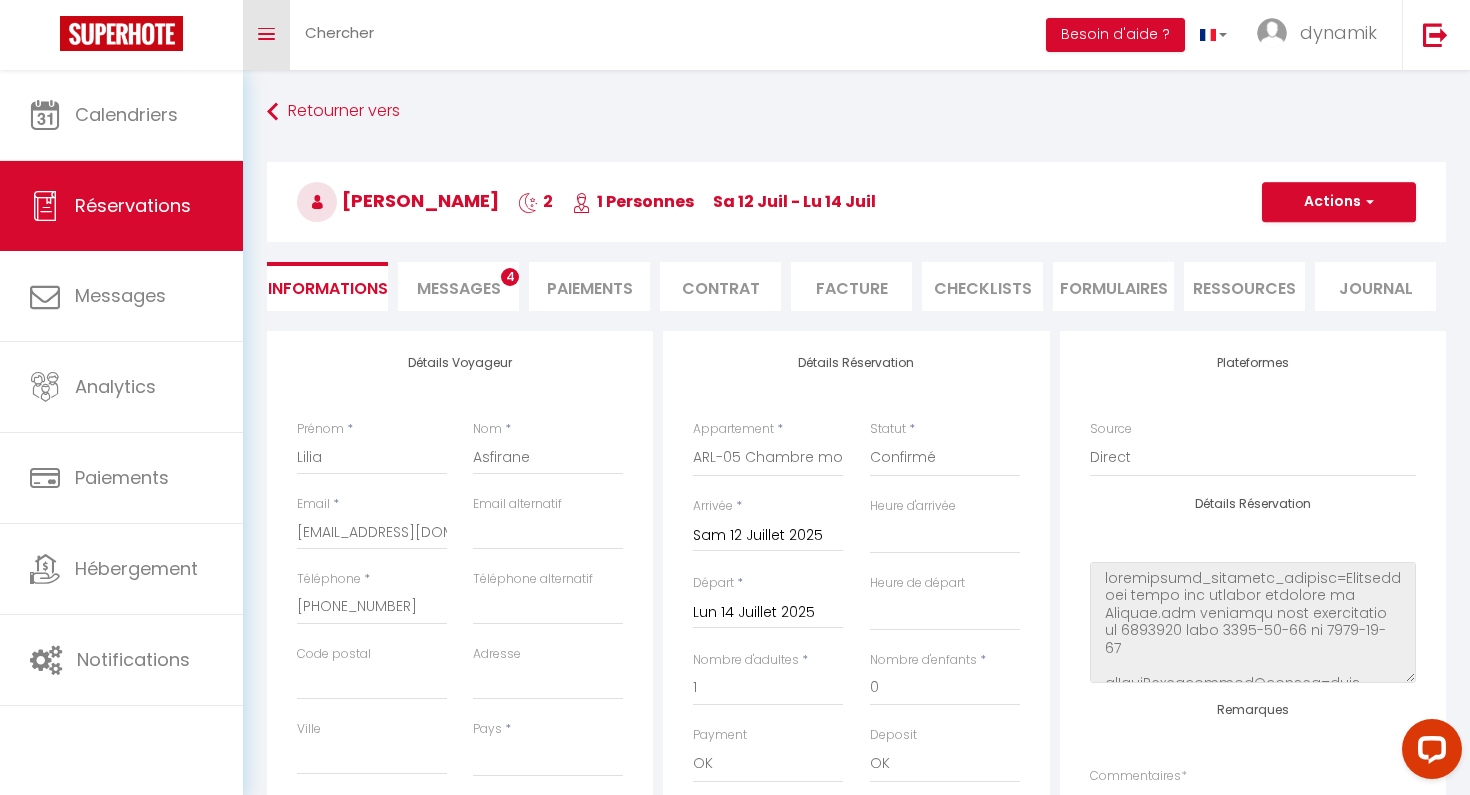 select 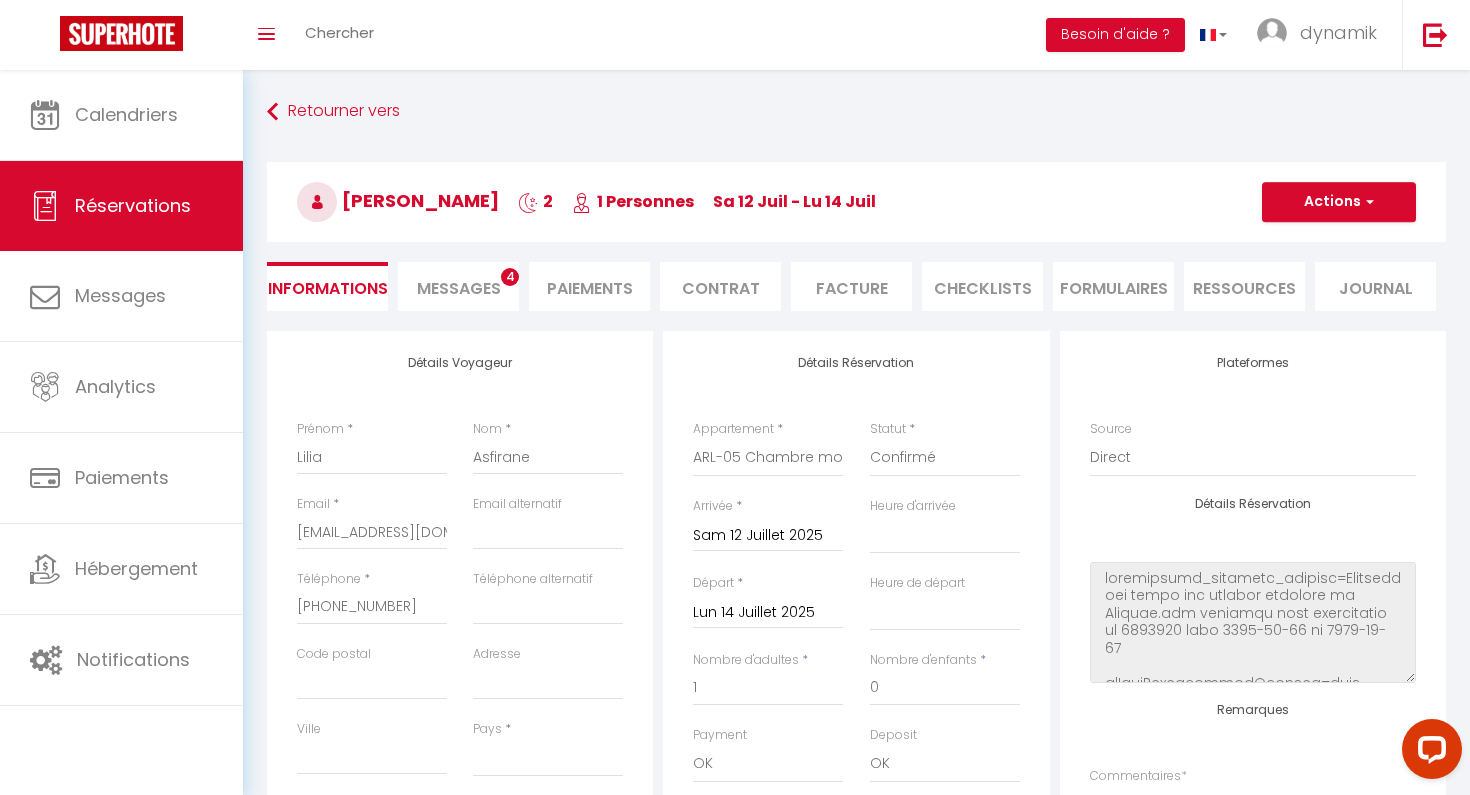 click on "Messages" at bounding box center [459, 288] 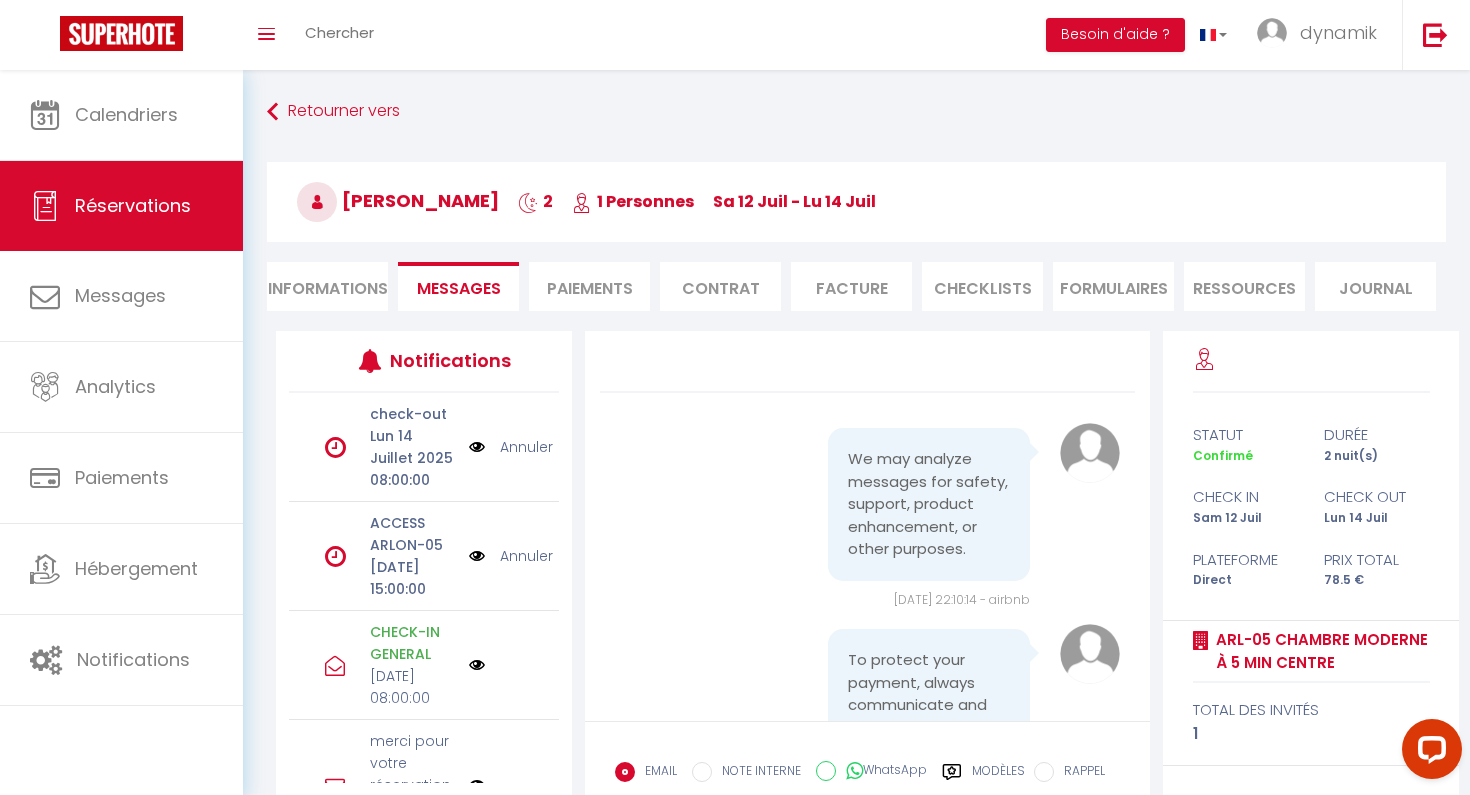 scroll, scrollTop: 0, scrollLeft: 0, axis: both 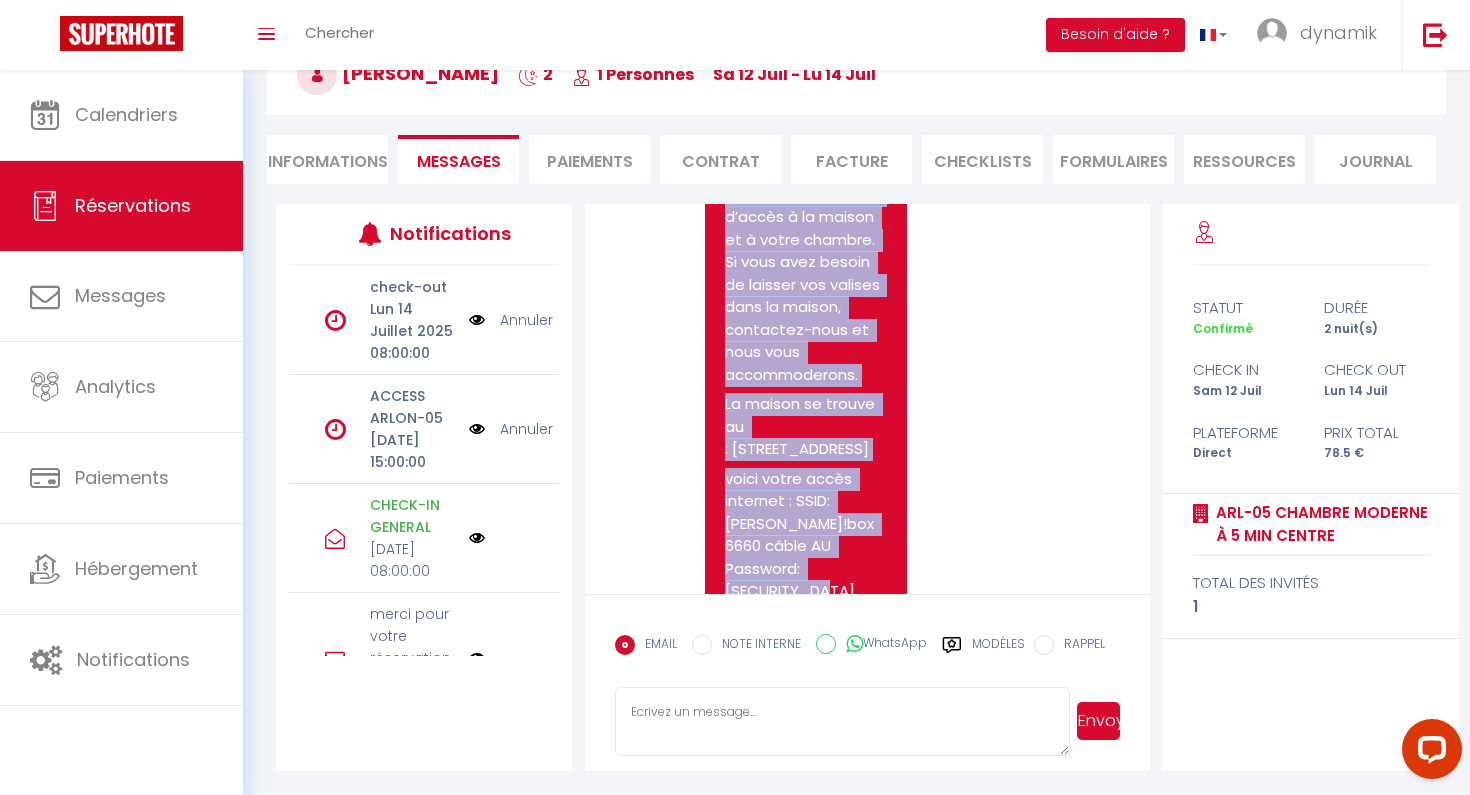 drag, startPoint x: 725, startPoint y: 257, endPoint x: 886, endPoint y: 491, distance: 284.03696 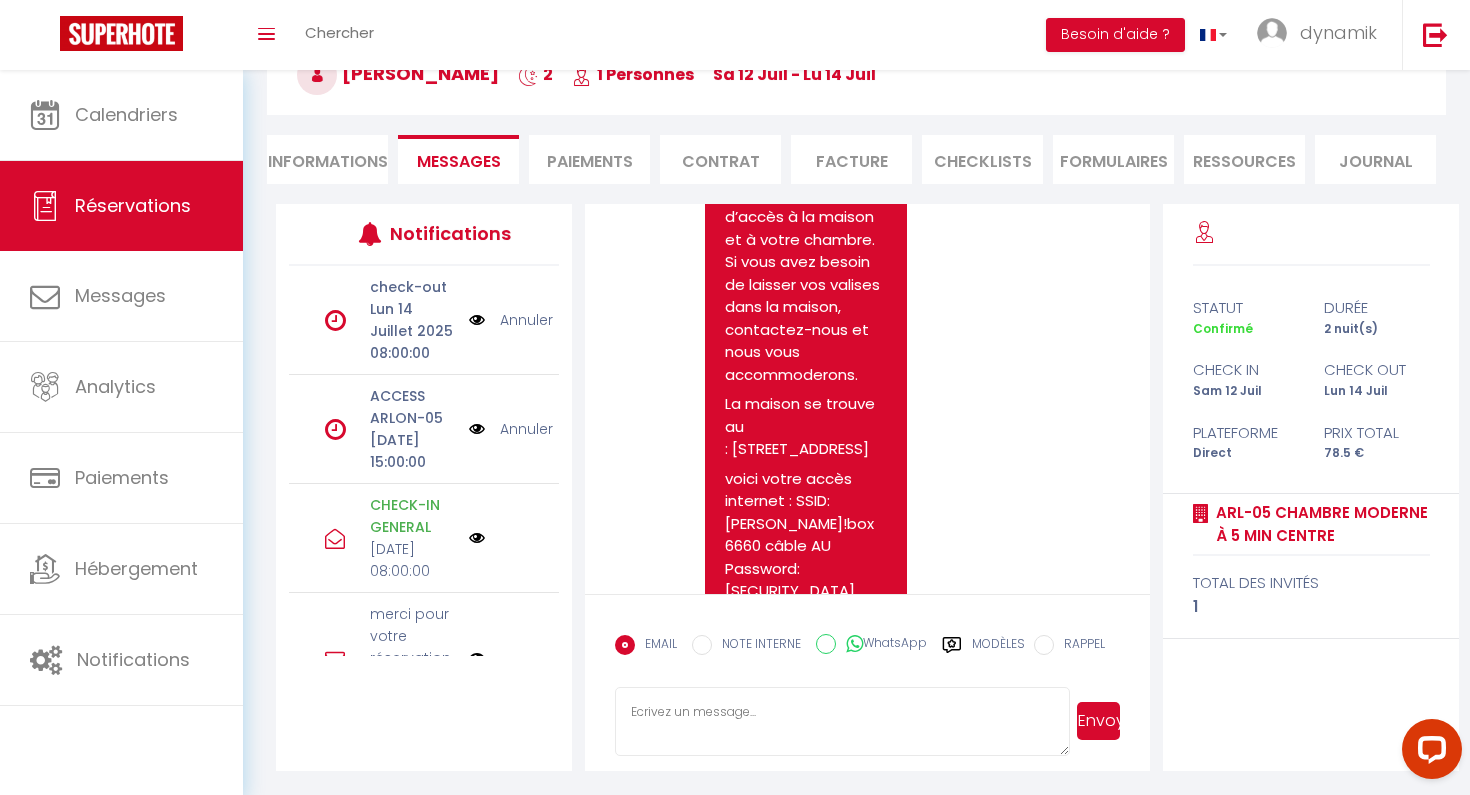 click at bounding box center [842, 722] 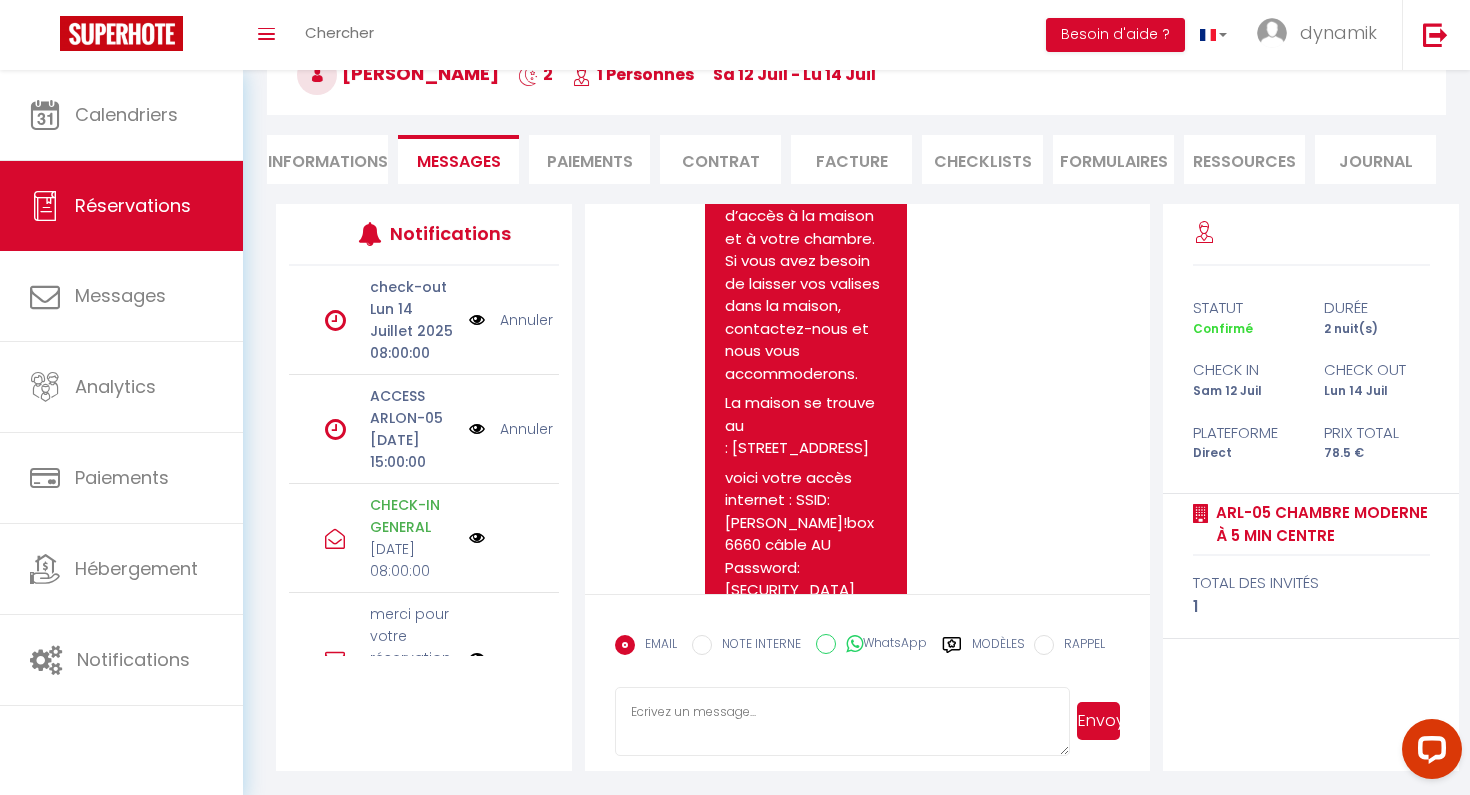 scroll, scrollTop: 1958, scrollLeft: 0, axis: vertical 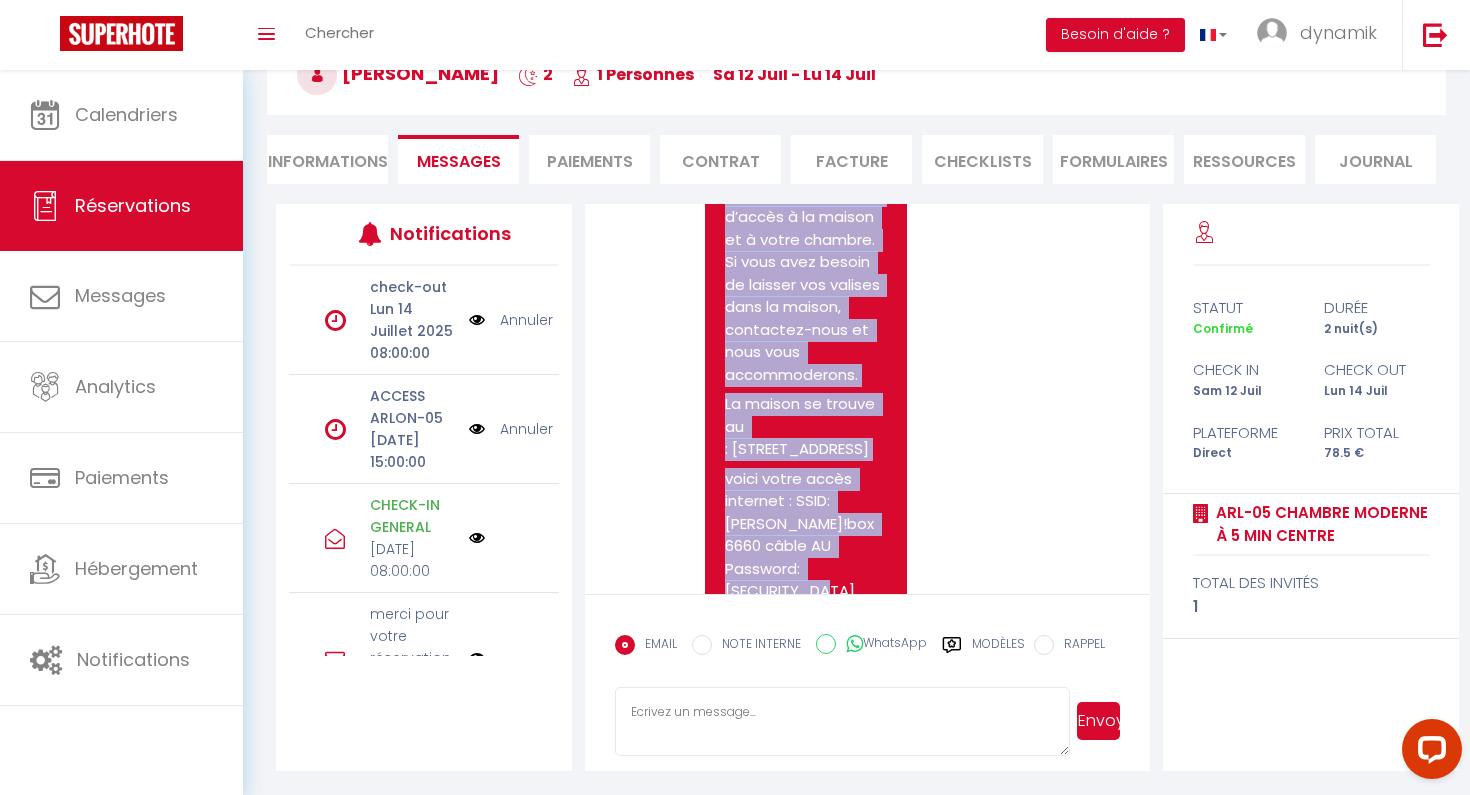 drag, startPoint x: 748, startPoint y: 481, endPoint x: 669, endPoint y: 271, distance: 224.368 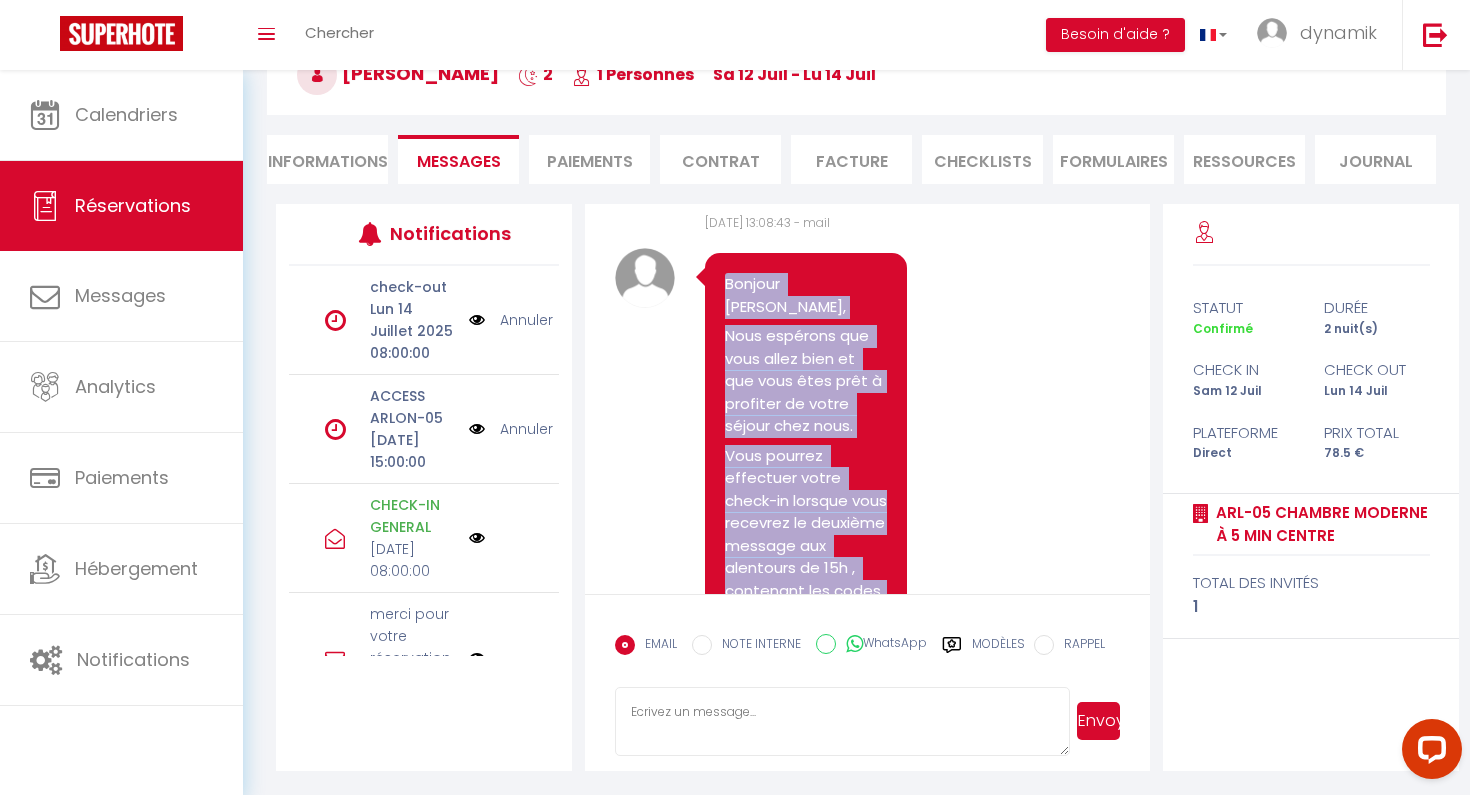 scroll, scrollTop: 1491, scrollLeft: 0, axis: vertical 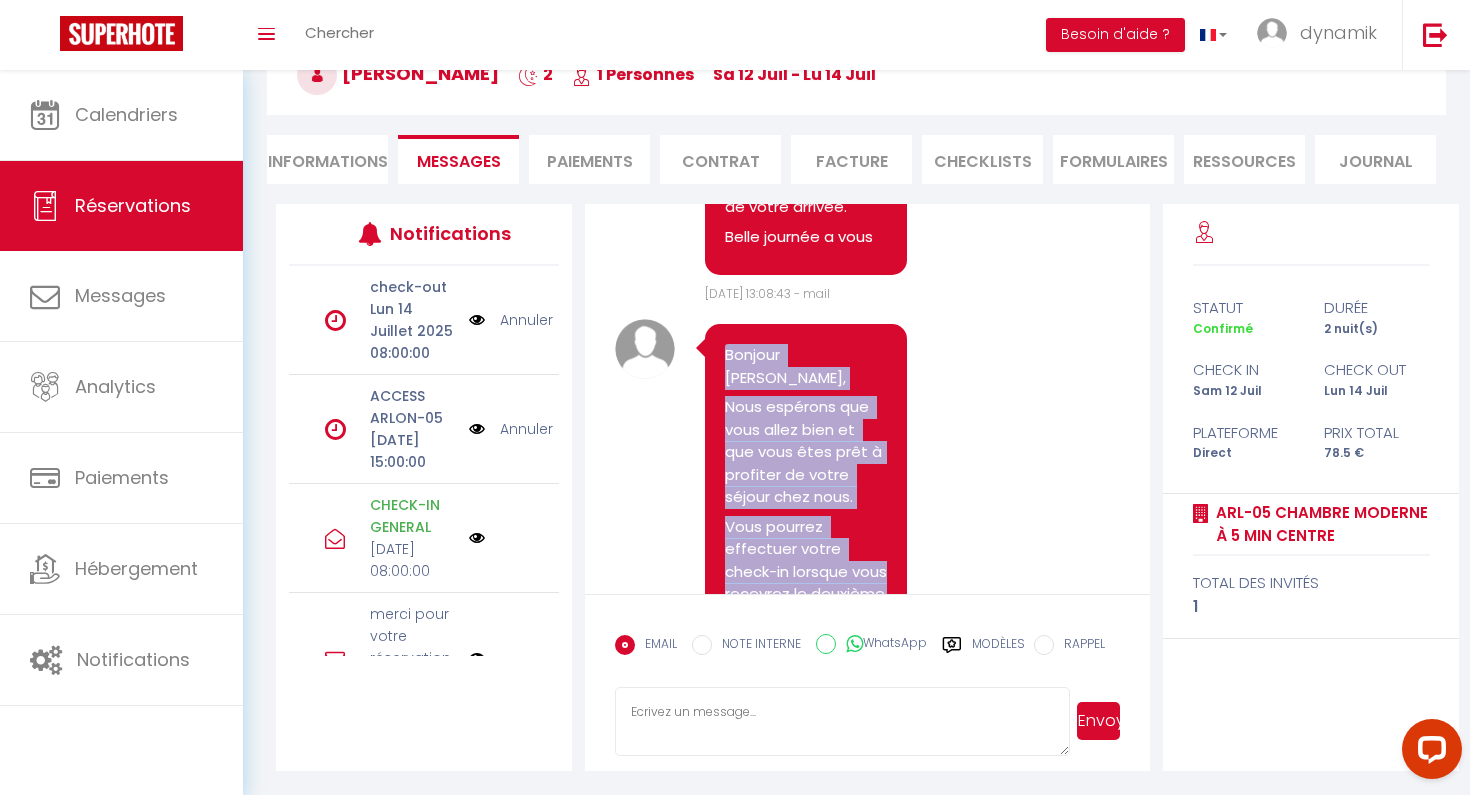 copy on "Bonjour [PERSON_NAME], Nous espérons que vous allez bien et que vous êtes prêt à profiter de votre séjour chez nous. Vous pourrez effectuer votre check-in lorsque vous recevrez le deuxième message aux alentours de 15h , contenant les codes d’accès à la maison et à votre chambre. Si vous avez besoin de laisser vos valises dans la maison, contactez-nous et nous vous accommoderons. La maison se trouve au : [STREET_ADDRESS] voici votre accès internet : SSID: [PERSON_NAME]!box 6660 câble AU Password: [SECURITY_DATA]" 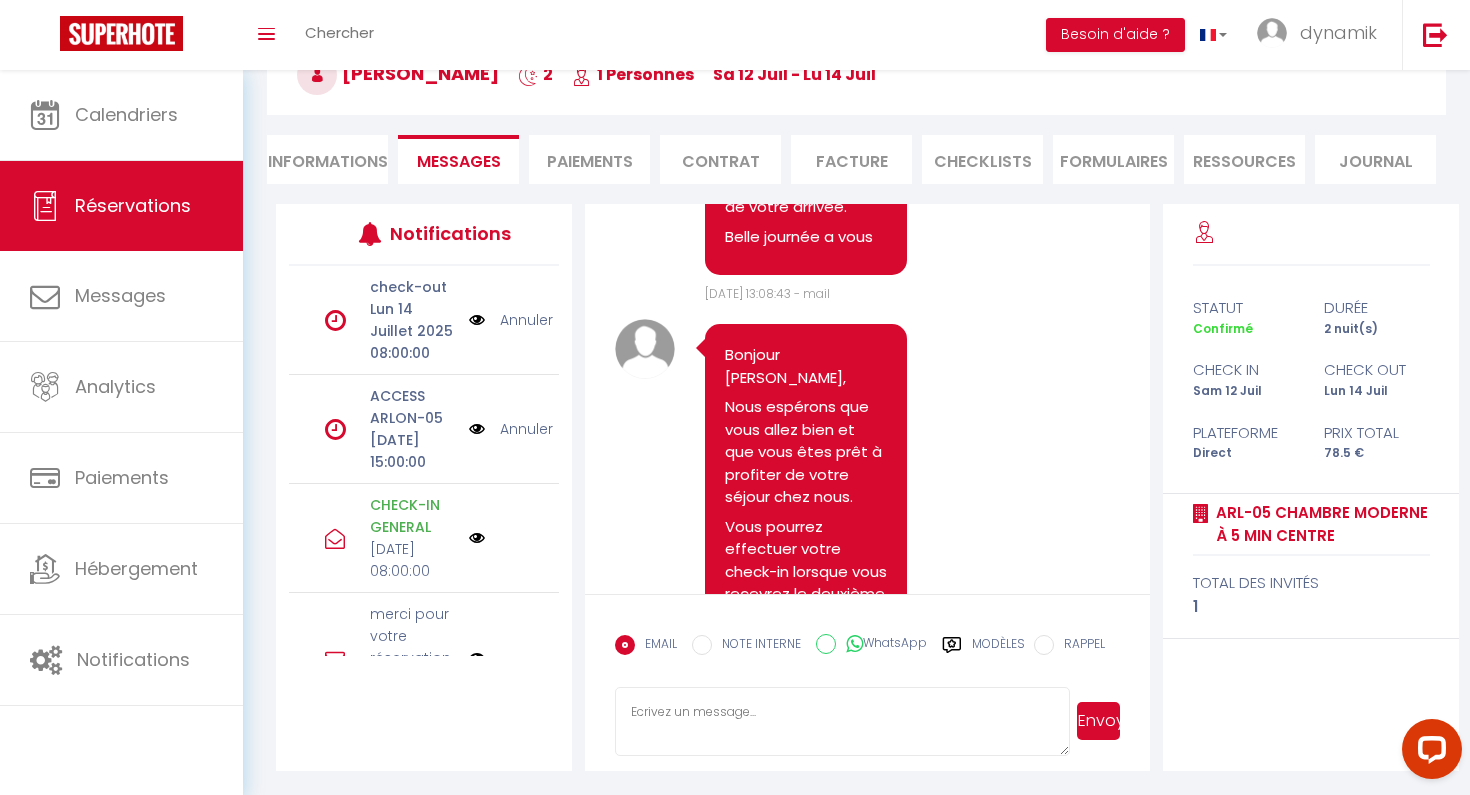 click at bounding box center [842, 722] 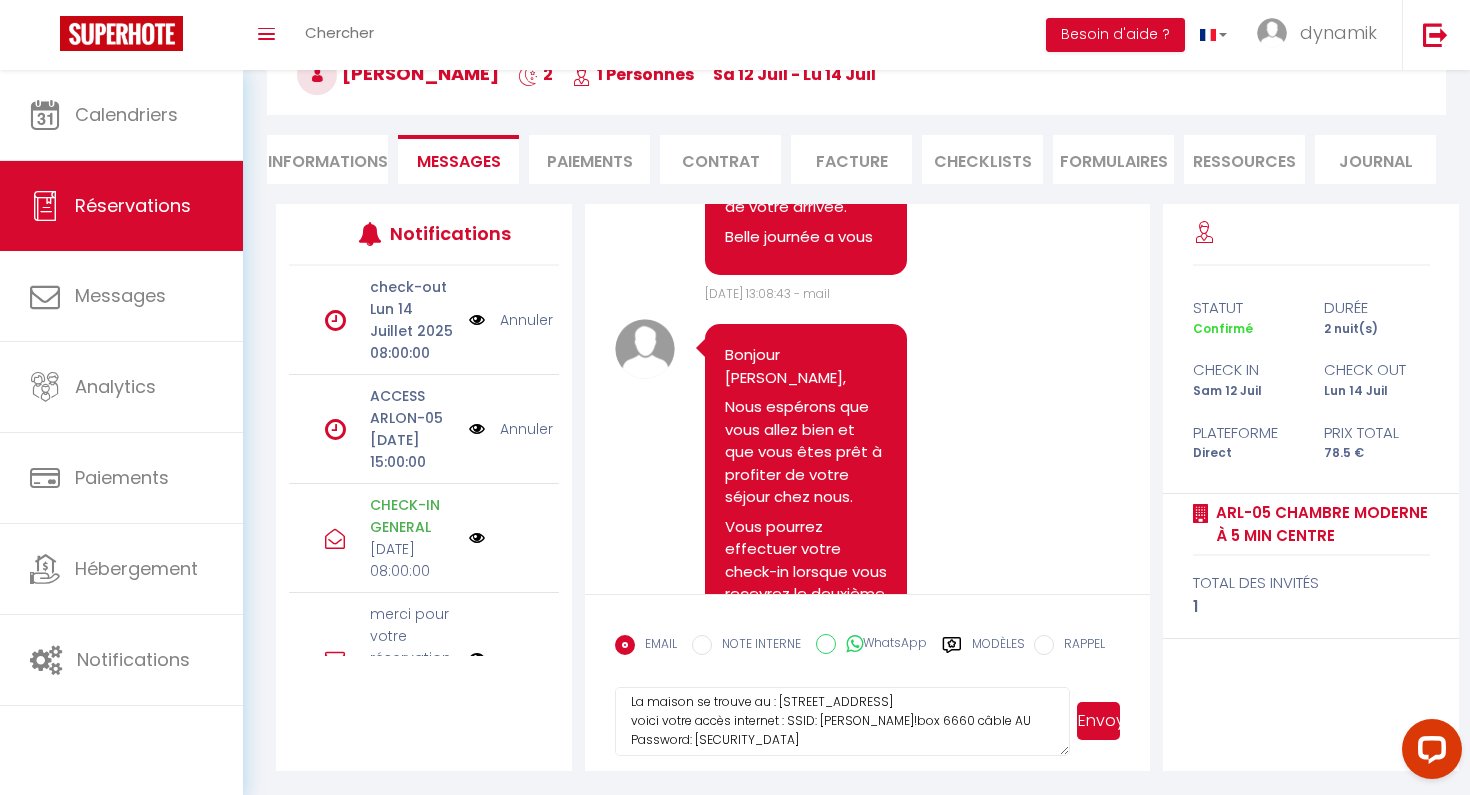 scroll, scrollTop: 163, scrollLeft: 0, axis: vertical 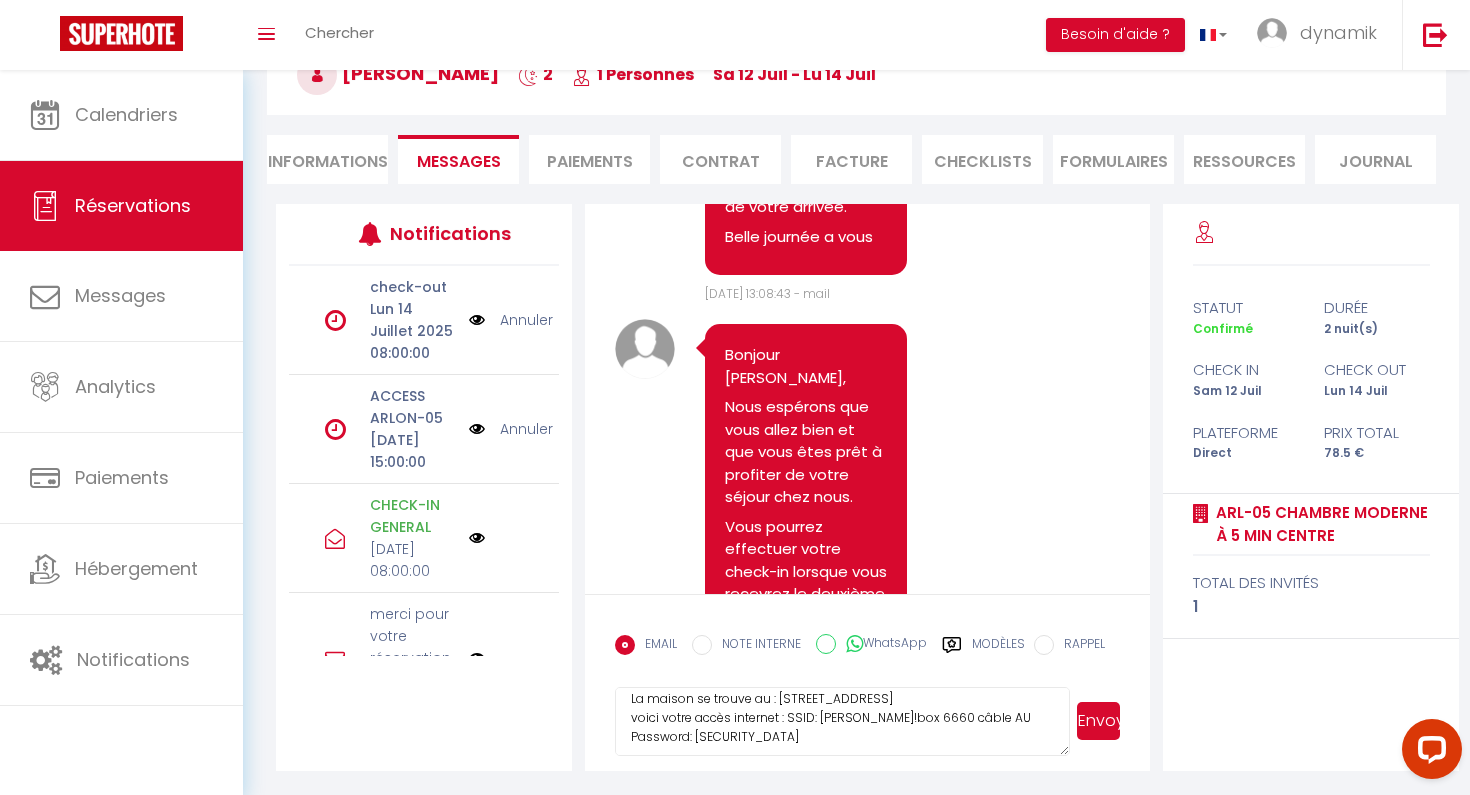 type on "Bonjour [PERSON_NAME],
Nous espérons que vous allez bien et que vous êtes prêt à profiter de votre séjour chez nous.
Vous pourrez effectuer votre check-in lorsque vous recevrez le deuxième message aux alentours de 15h , contenant les codes d’accès à la maison et à votre chambre. Si vous avez besoin de laisser vos valises dans la maison, contactez-nous et nous vous accommoderons.
La maison se trouve au : [STREET_ADDRESS]
voici votre accès internet : SSID: [PERSON_NAME]!box 6660 câble AU Password: [SECURITY_DATA]" 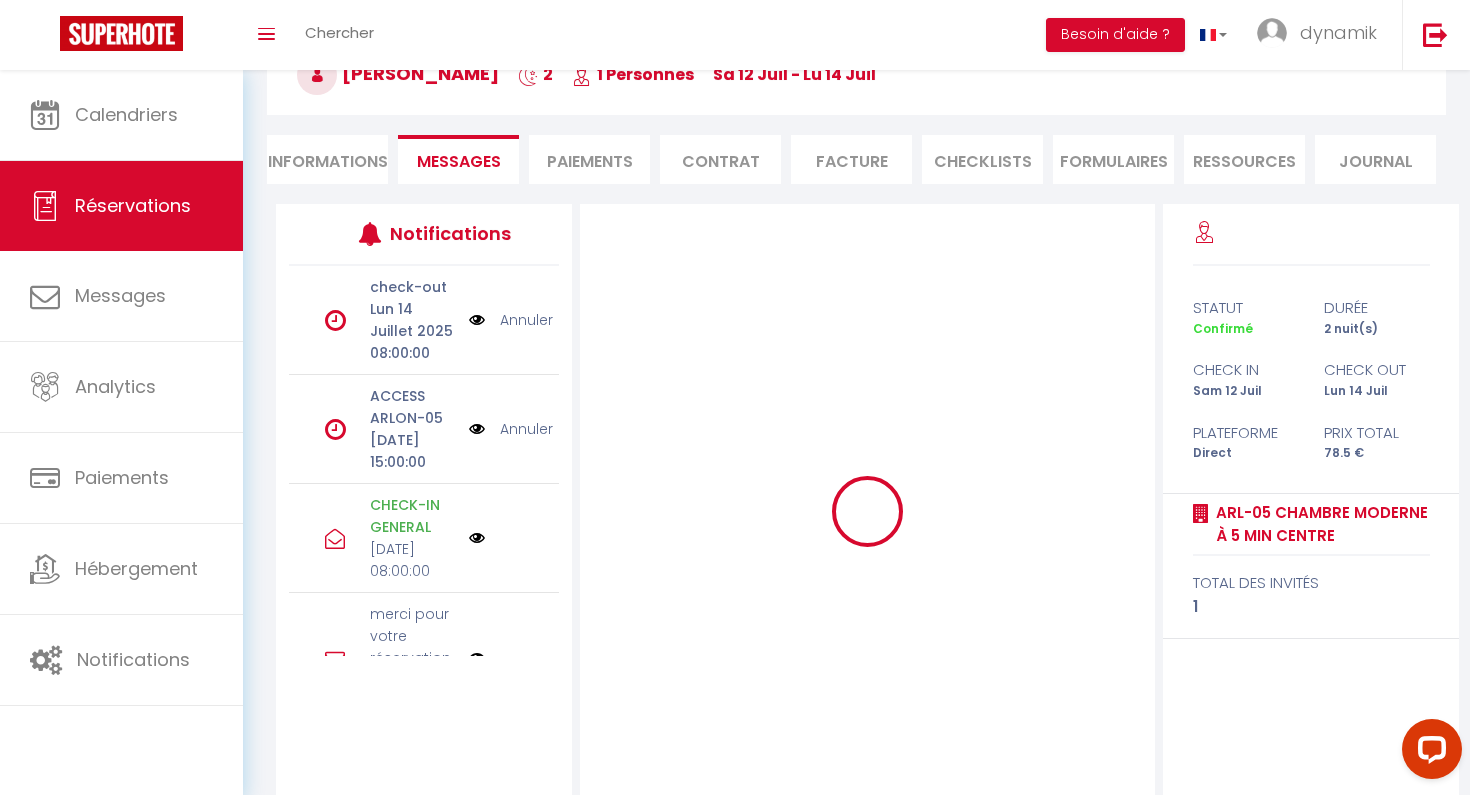 type 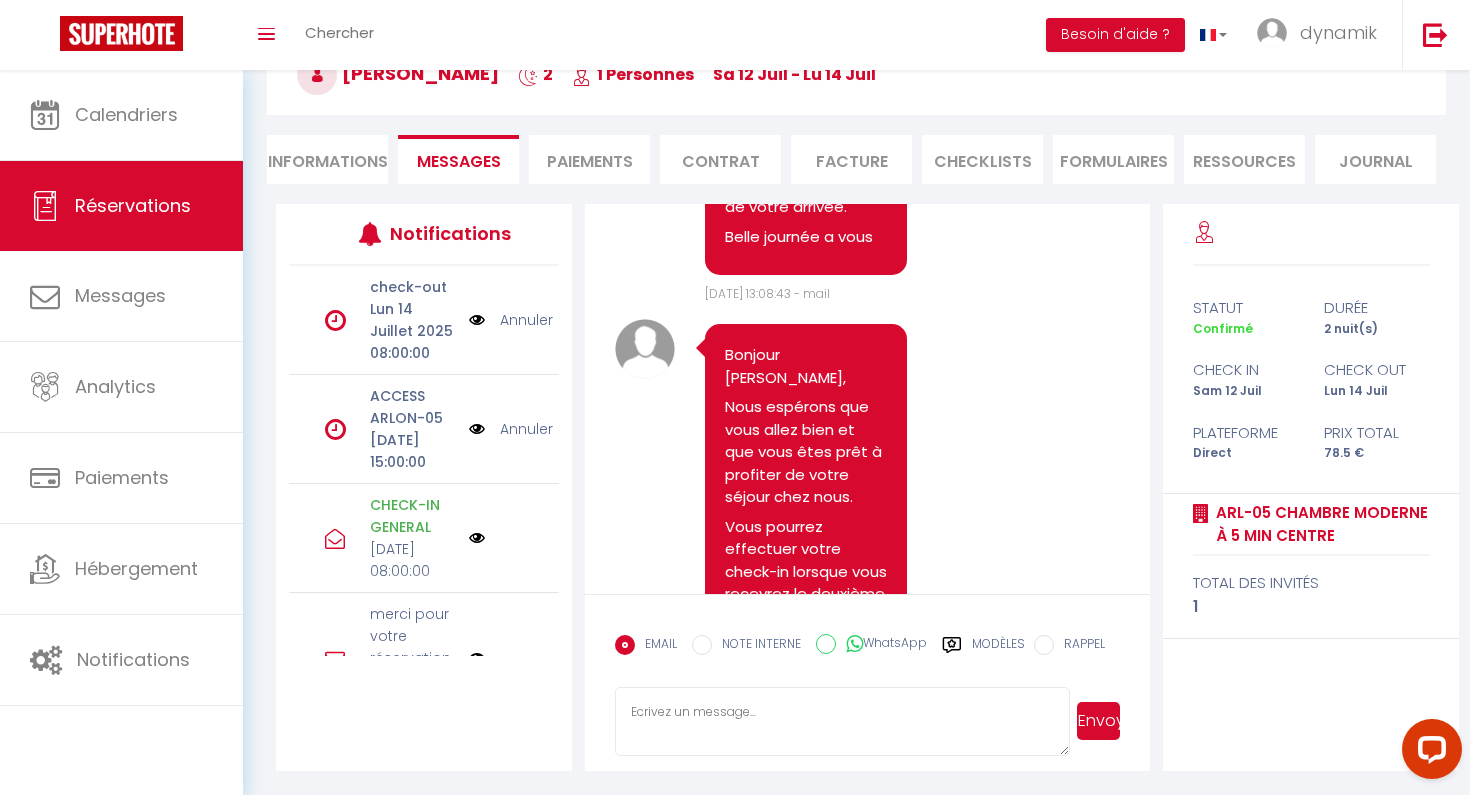 scroll, scrollTop: 0, scrollLeft: 0, axis: both 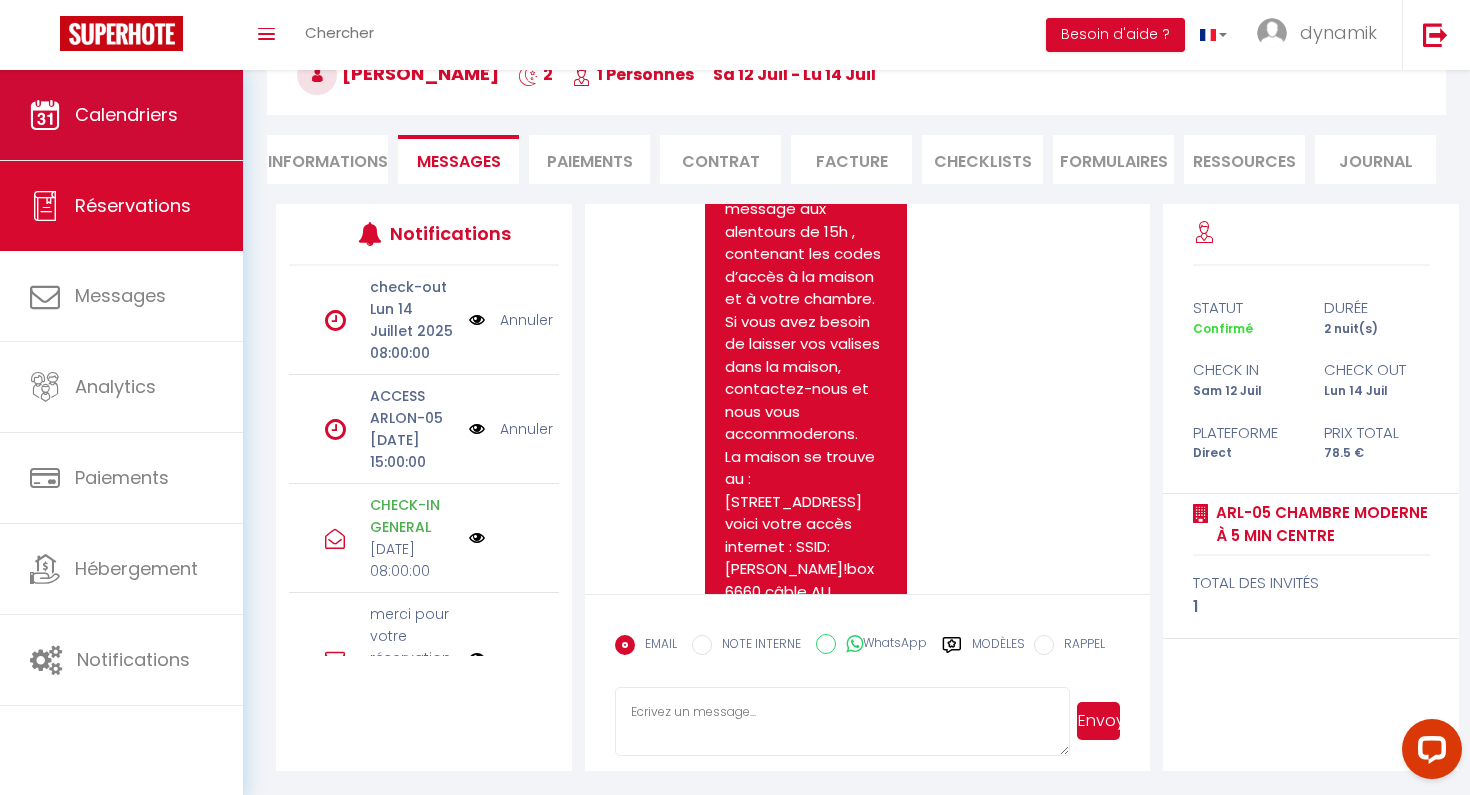 click on "Calendriers" at bounding box center (121, 115) 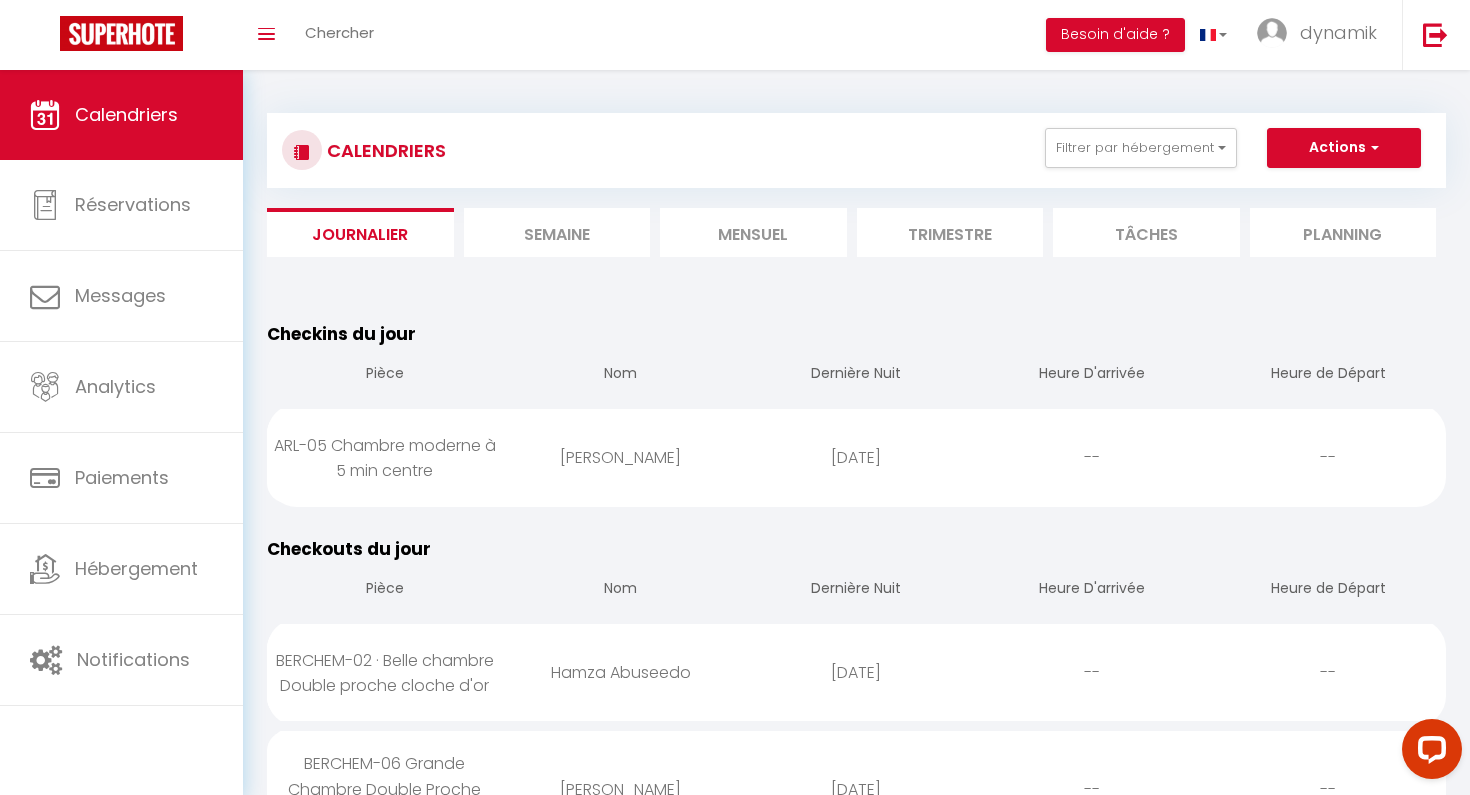 scroll, scrollTop: 0, scrollLeft: 0, axis: both 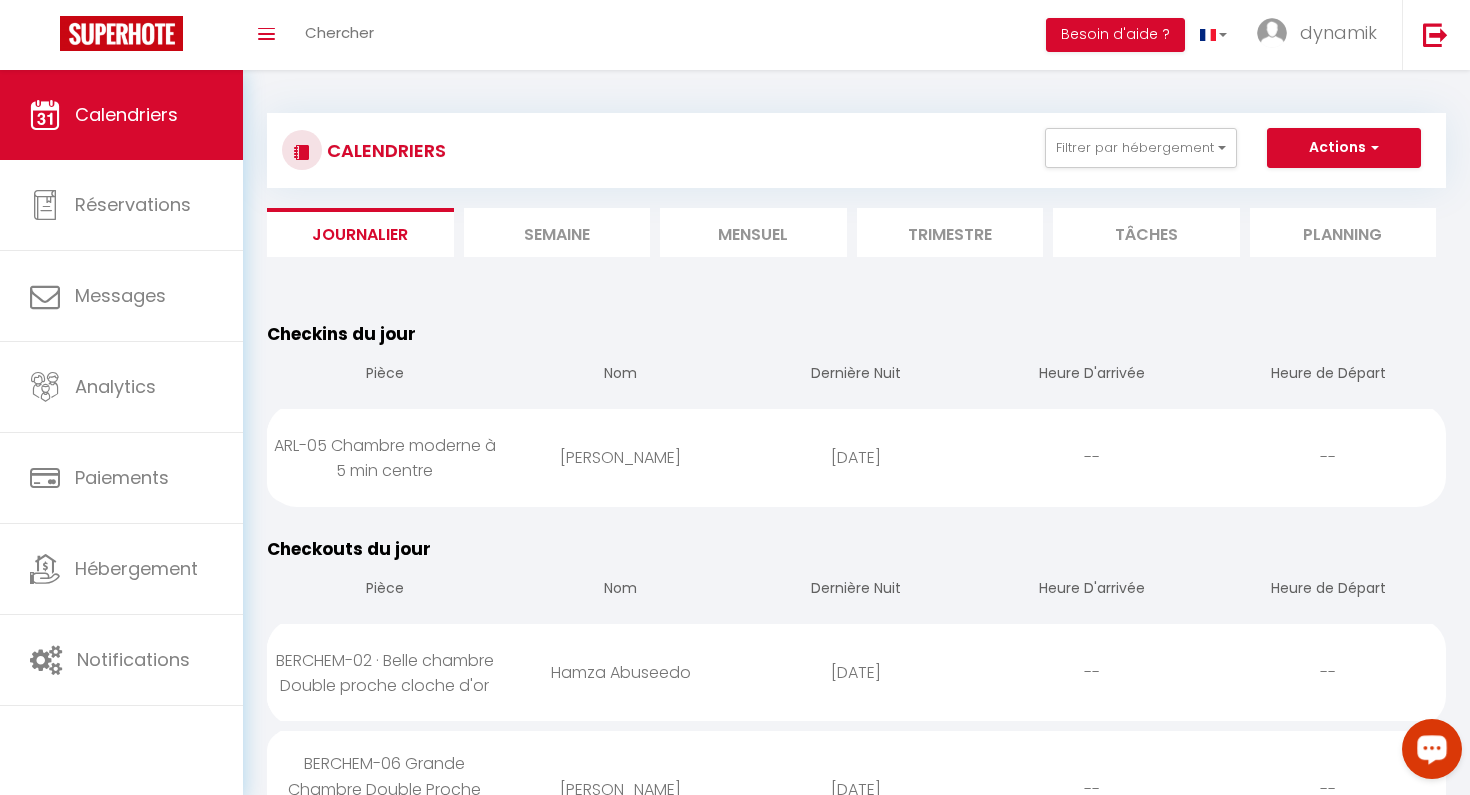 click at bounding box center (1432, 748) 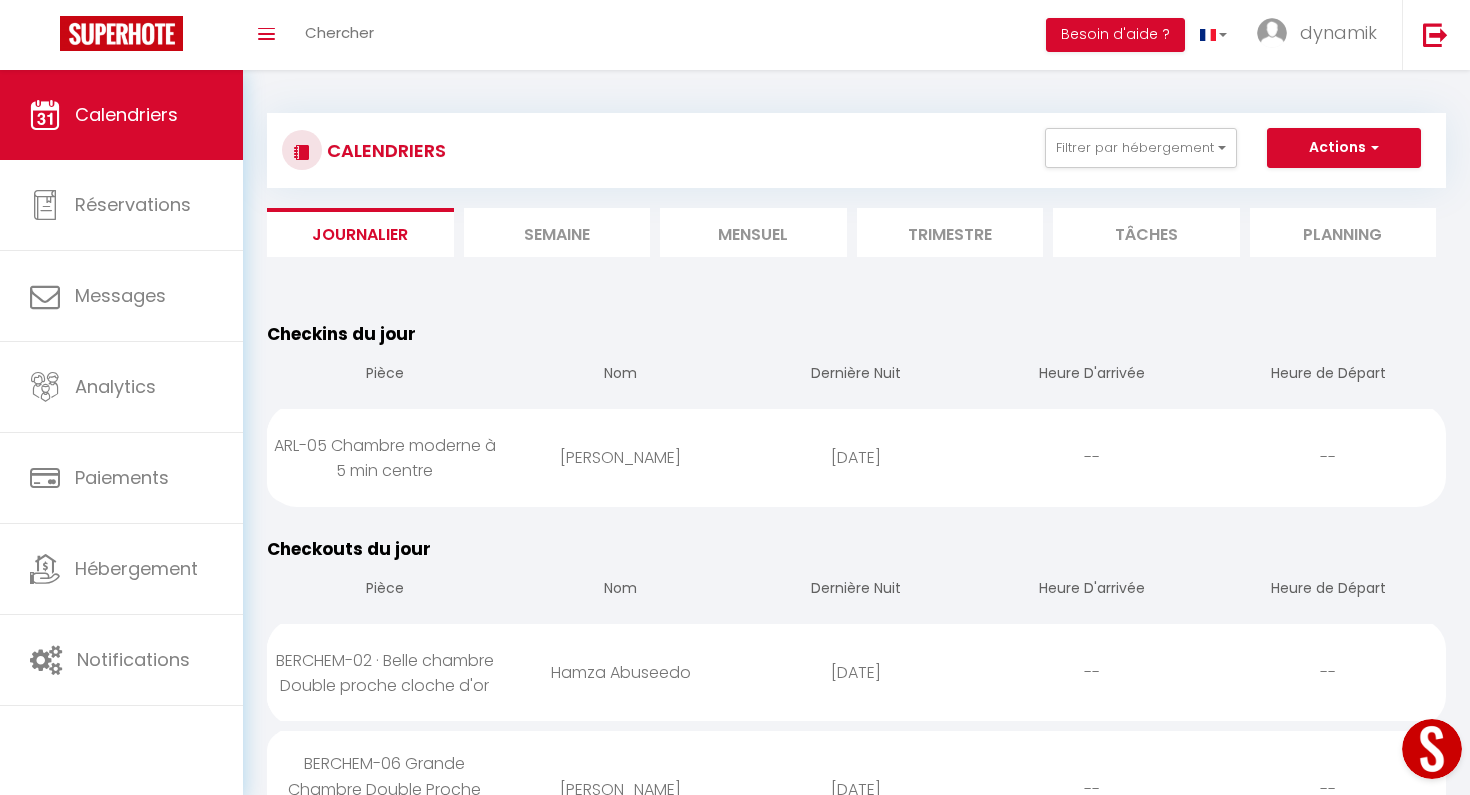 click at bounding box center (1432, 749) 